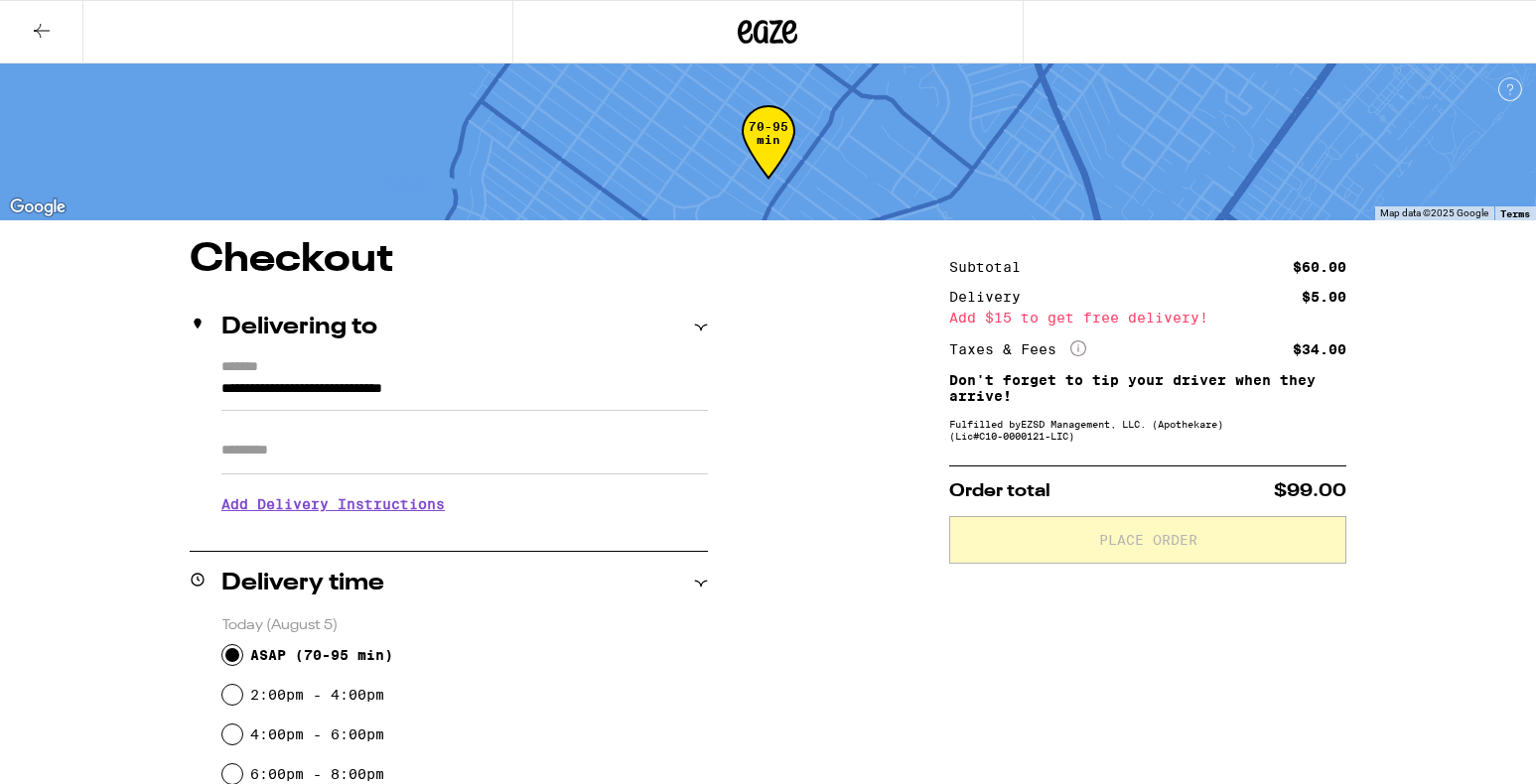 scroll, scrollTop: 298, scrollLeft: 0, axis: vertical 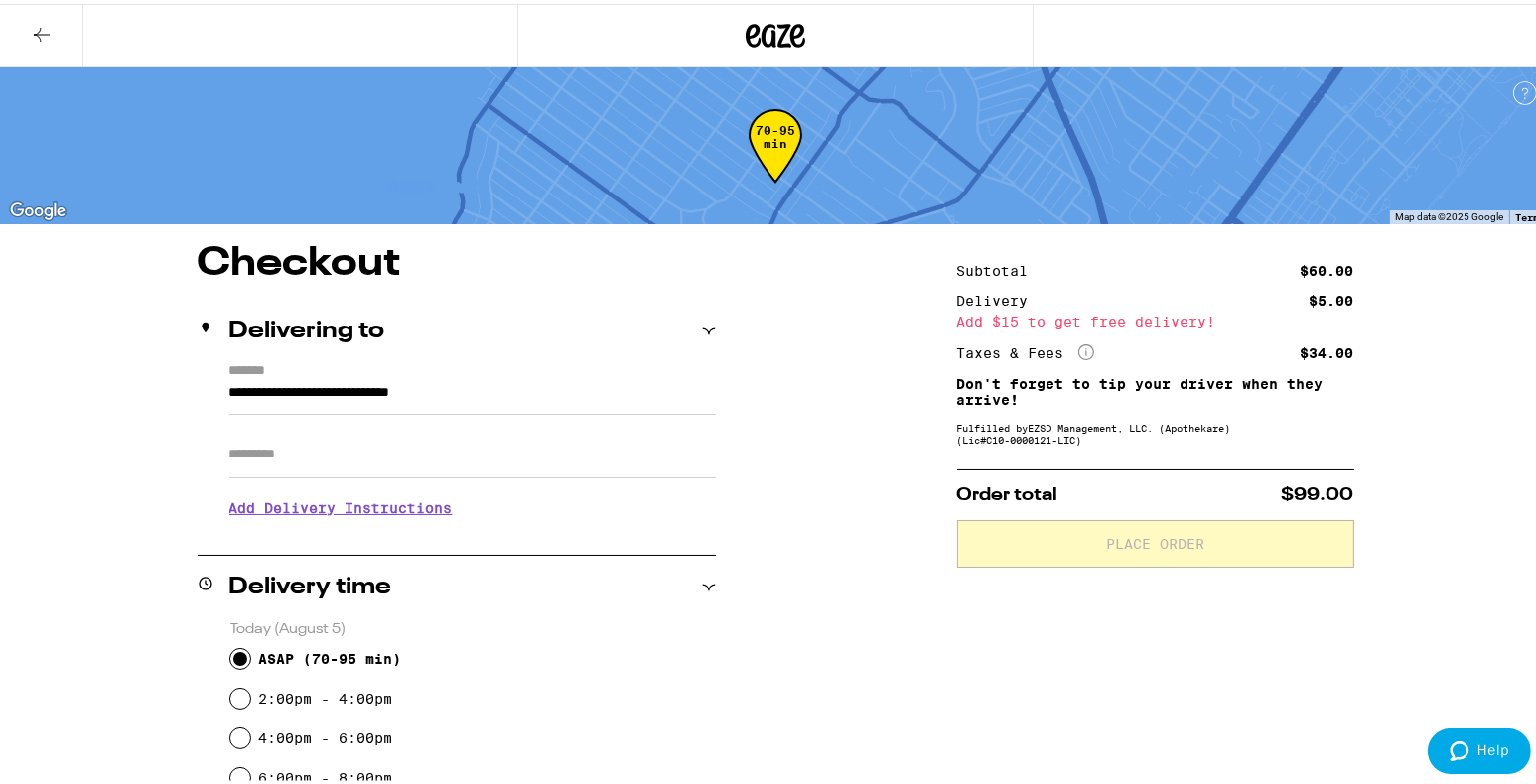 click 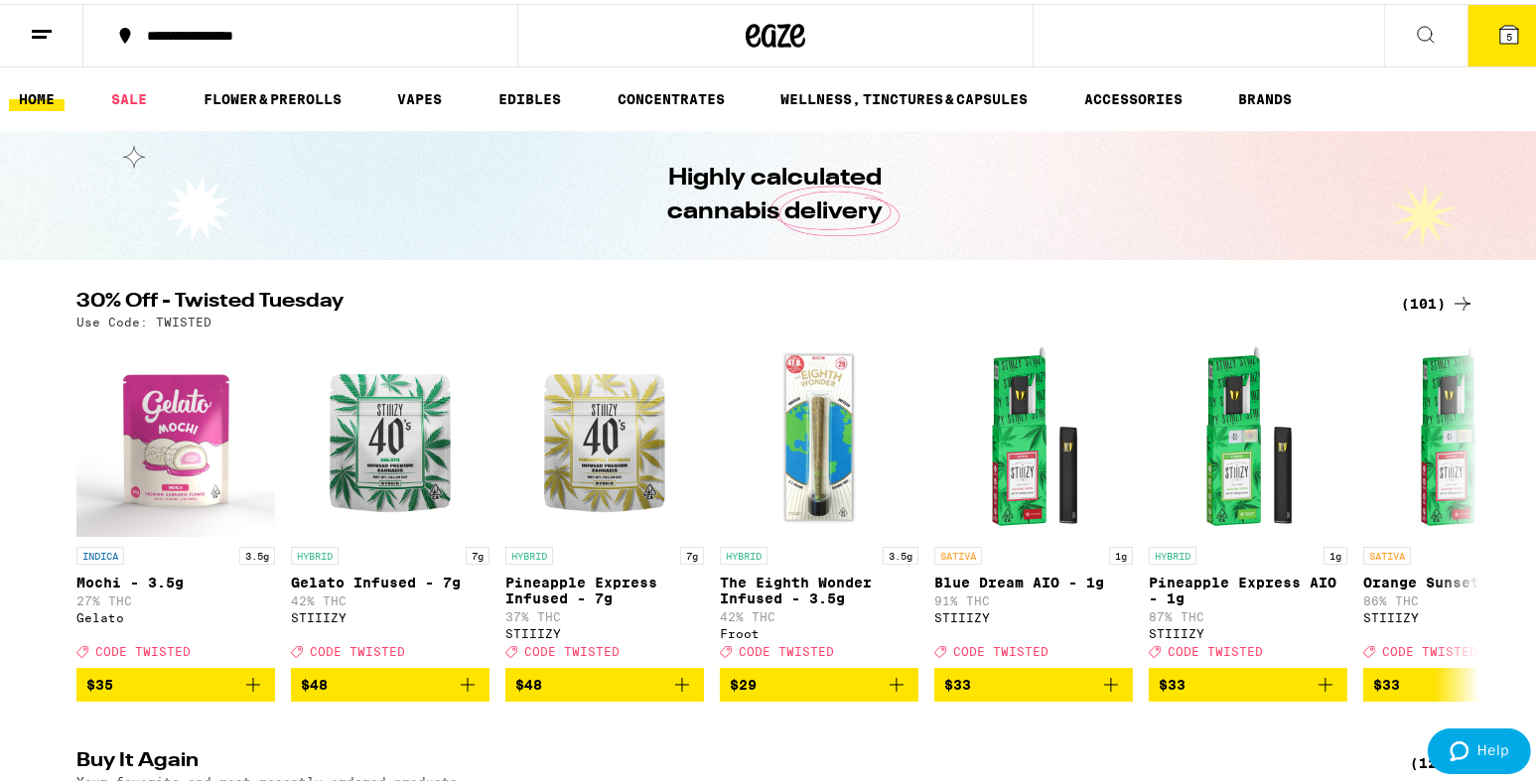 click 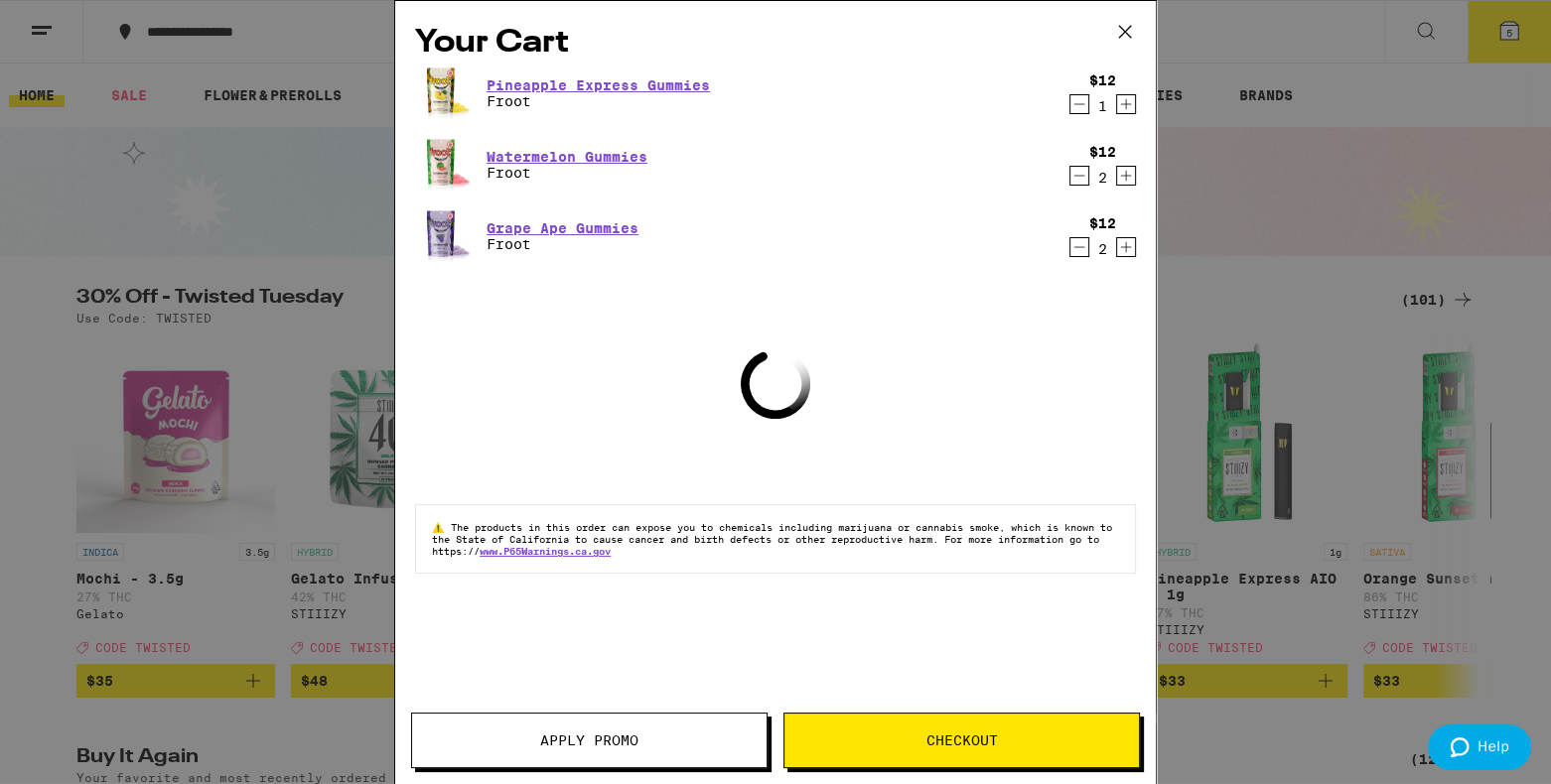 click on "Checkout" at bounding box center (961, 740) 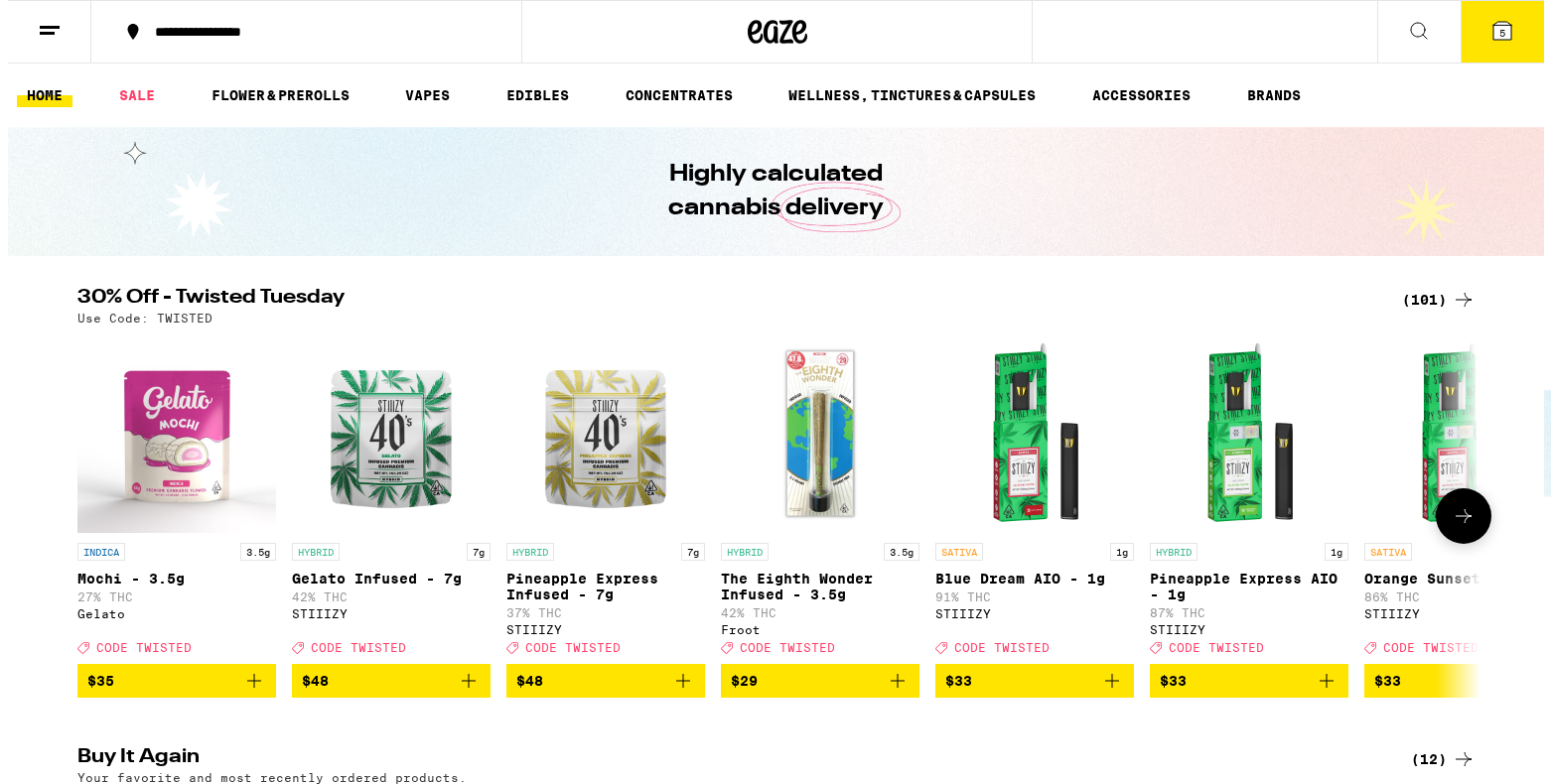 scroll, scrollTop: 0, scrollLeft: 0, axis: both 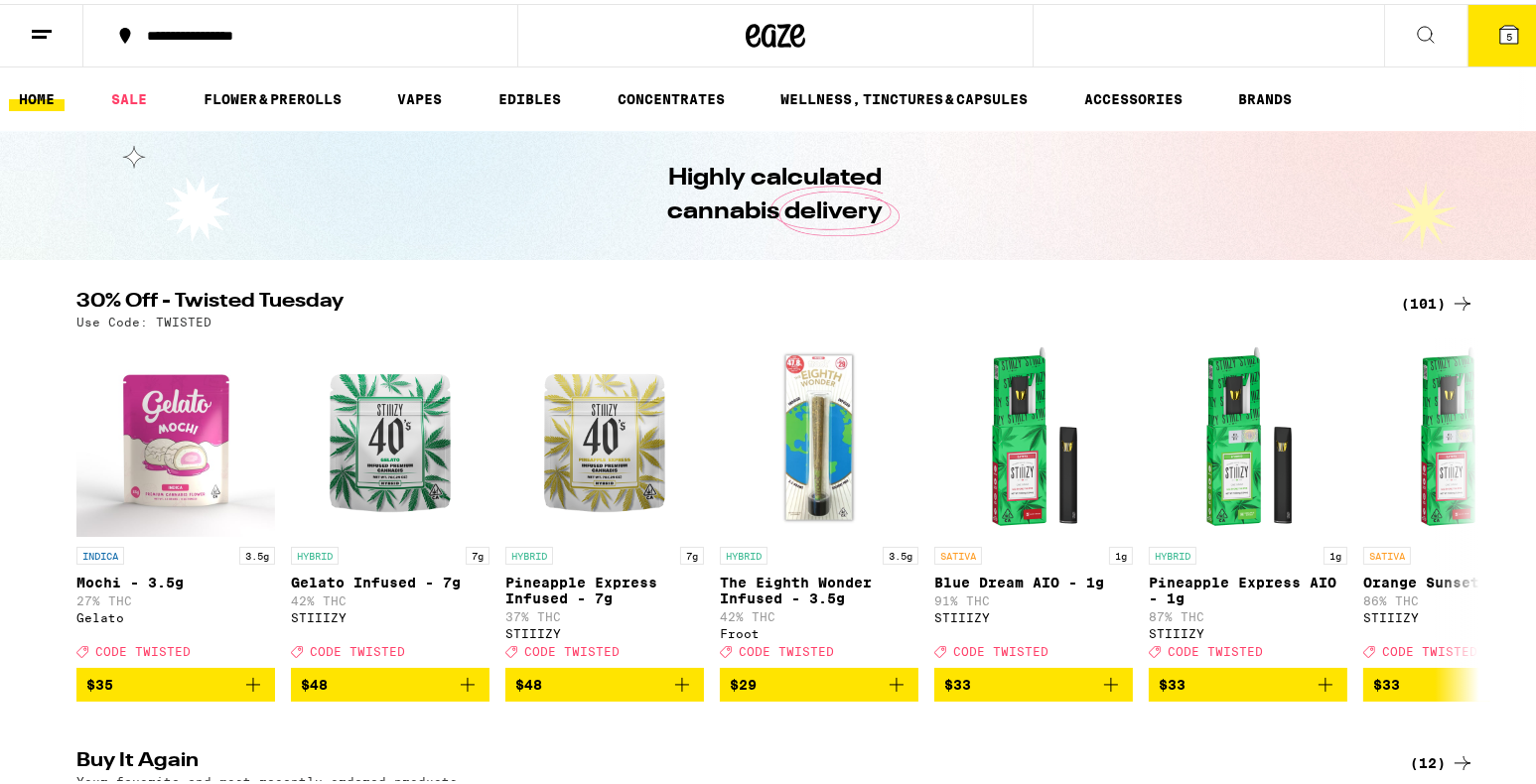 click on "5" at bounding box center (1509, 32) 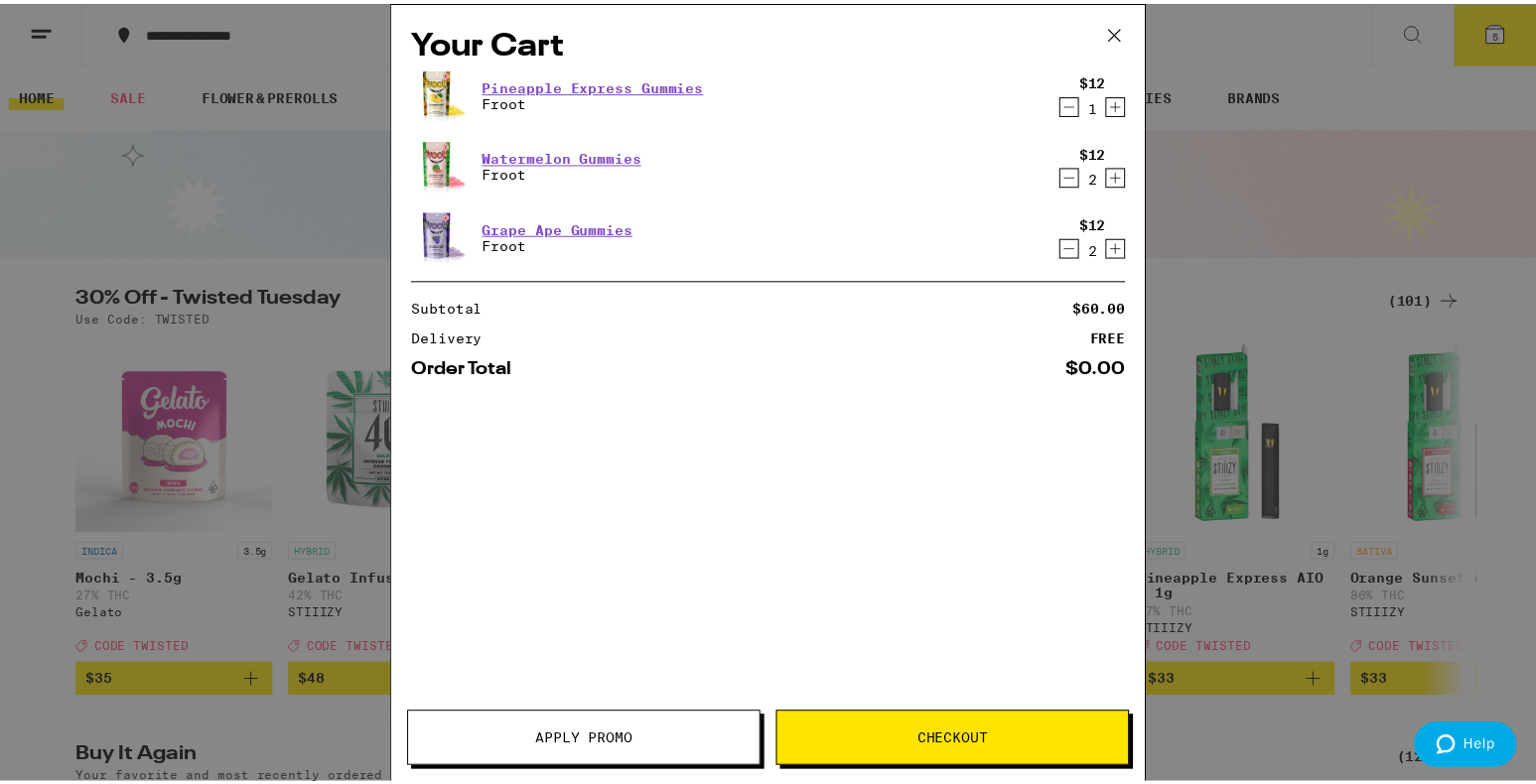 scroll, scrollTop: 0, scrollLeft: 0, axis: both 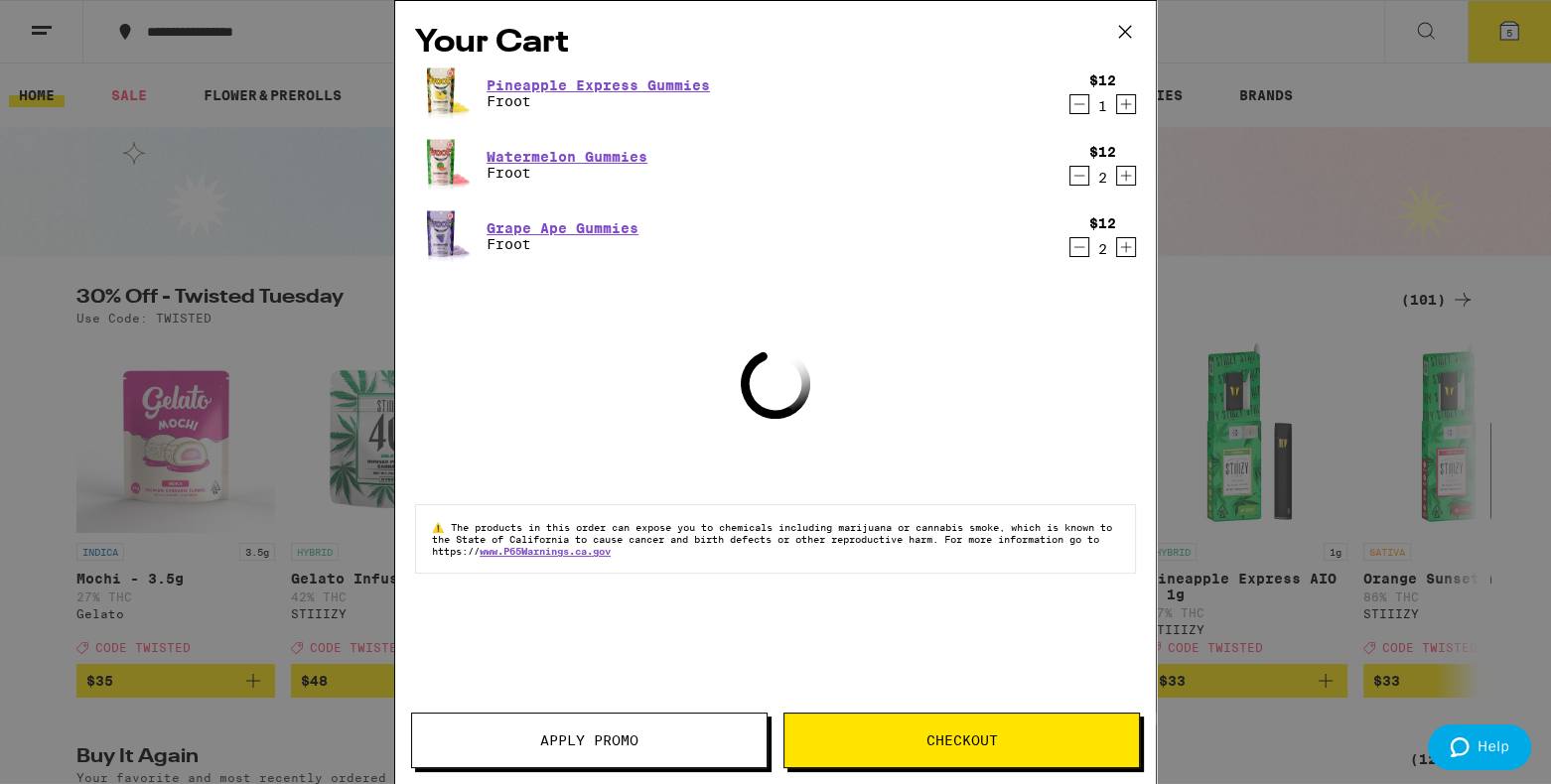 click on "Apply Promo" at bounding box center [589, 740] 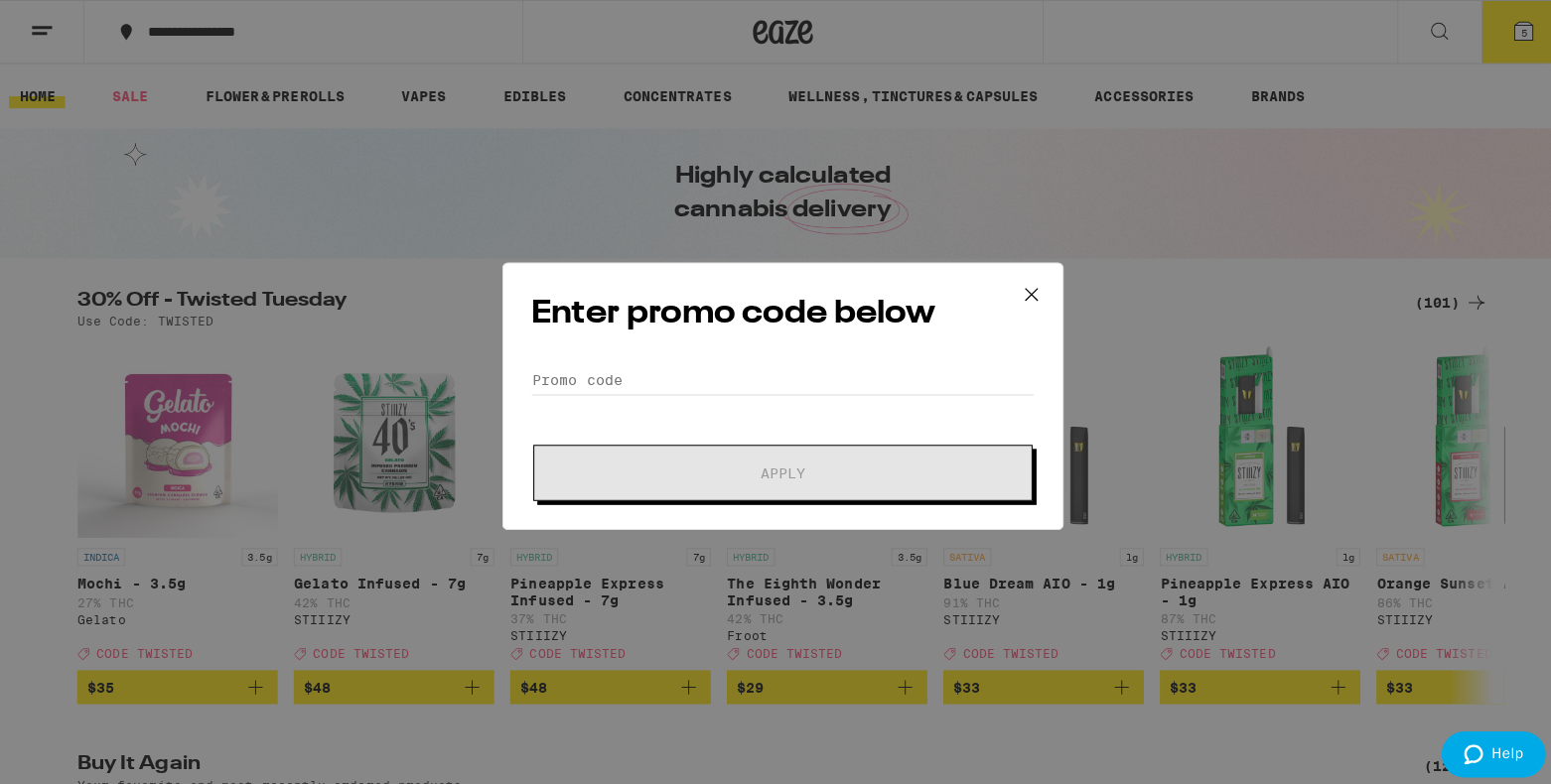 scroll, scrollTop: 0, scrollLeft: 0, axis: both 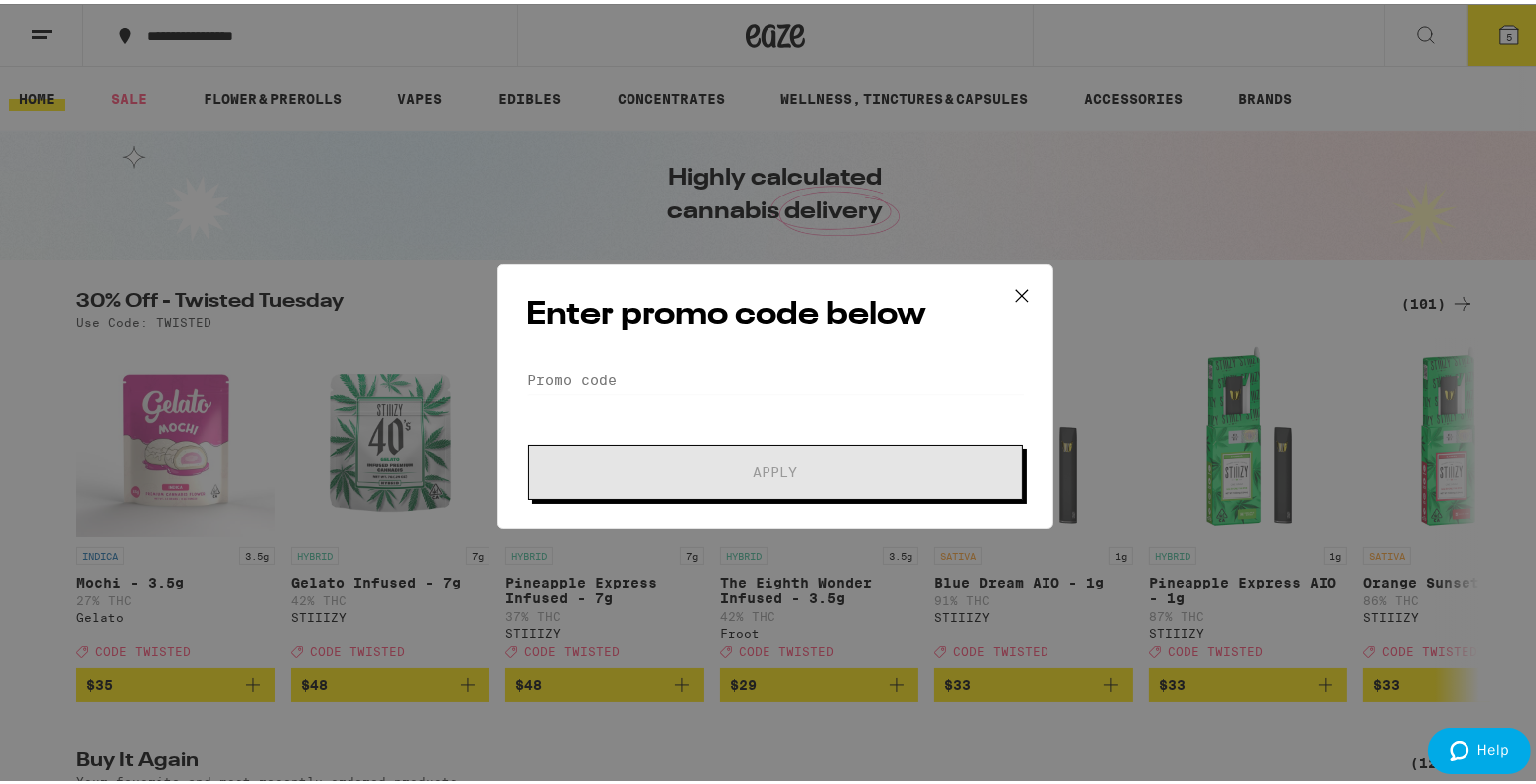 click on "Promo Code Apply" 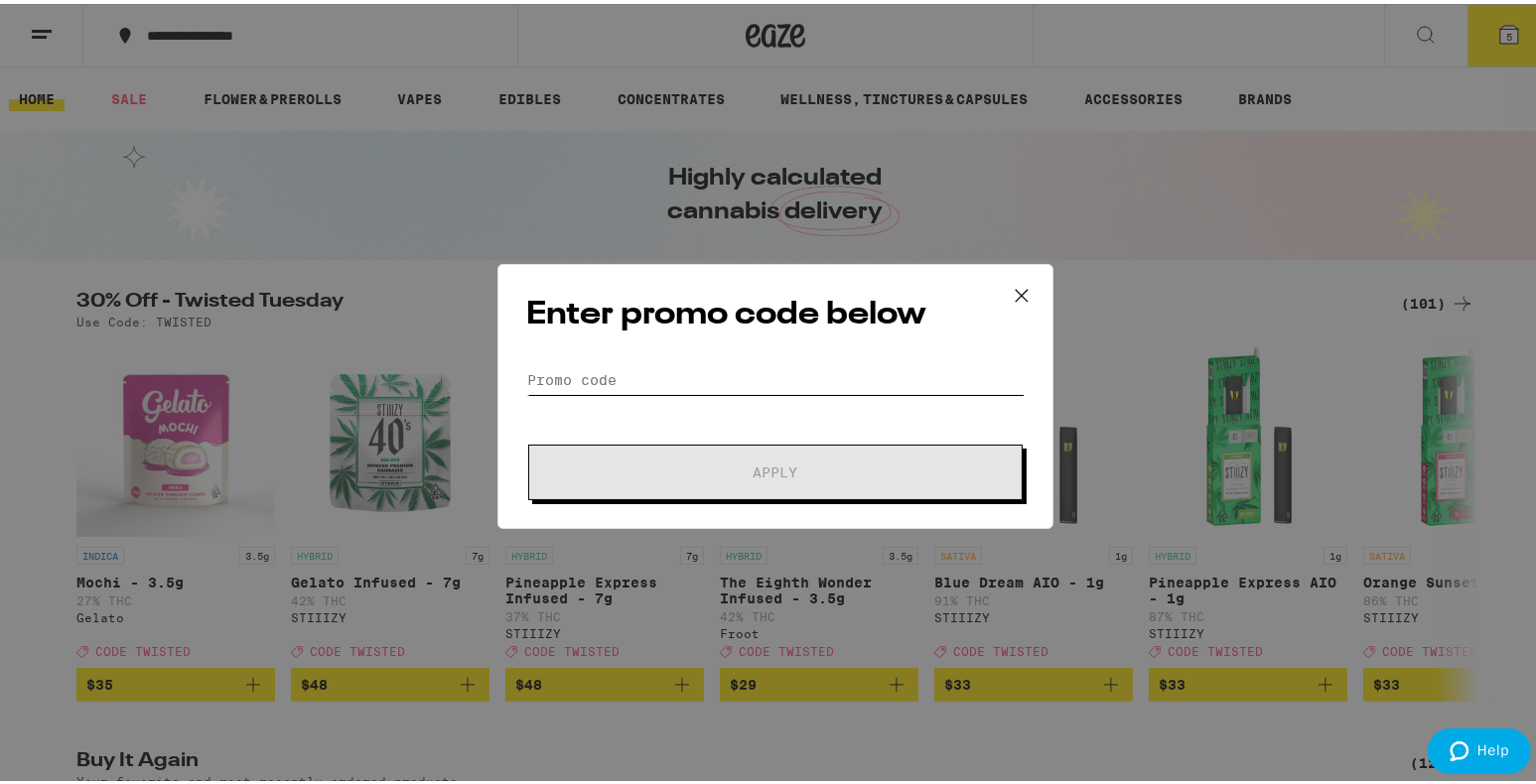 click on "Promo Code" at bounding box center (775, 376) 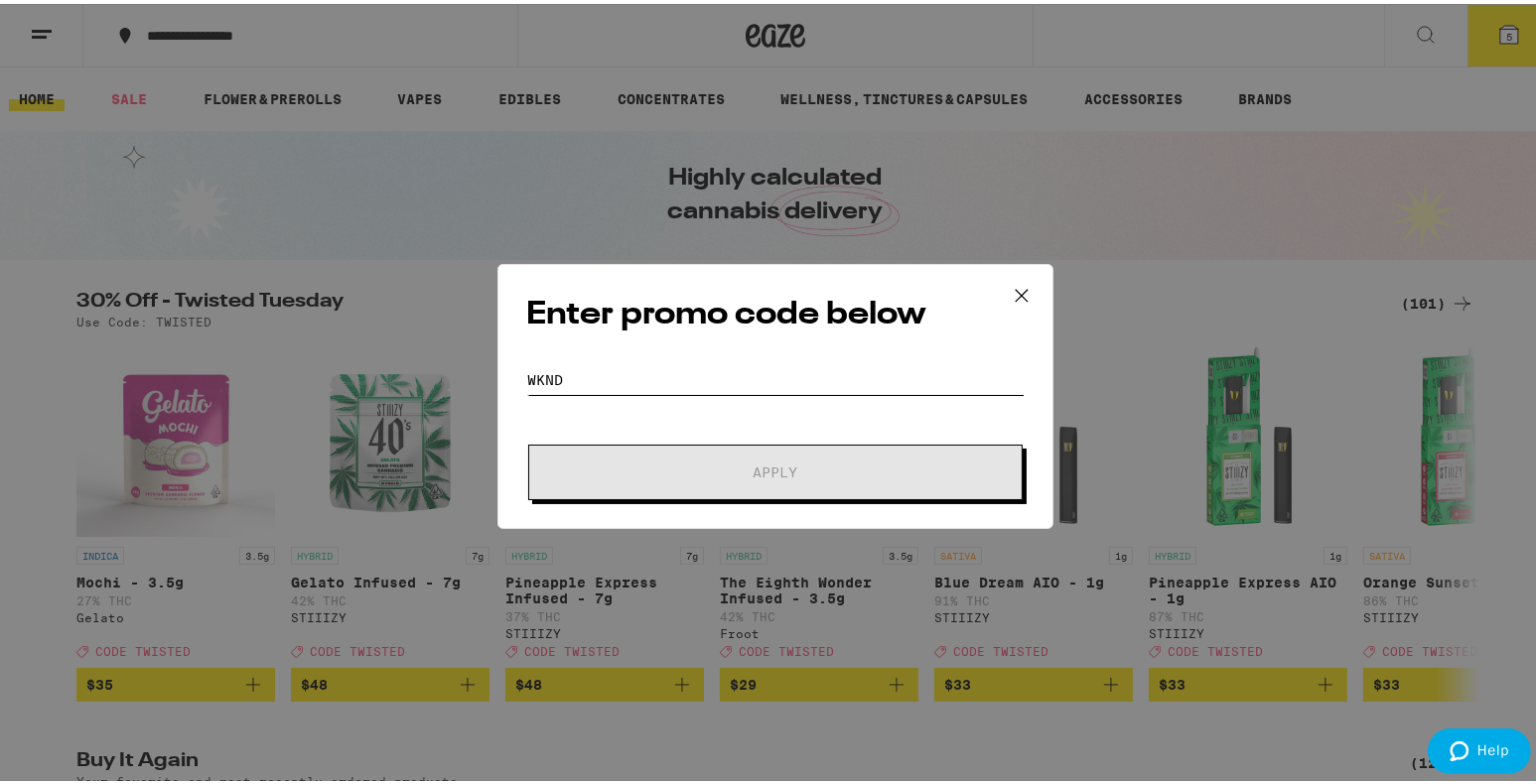 type on "WKND" 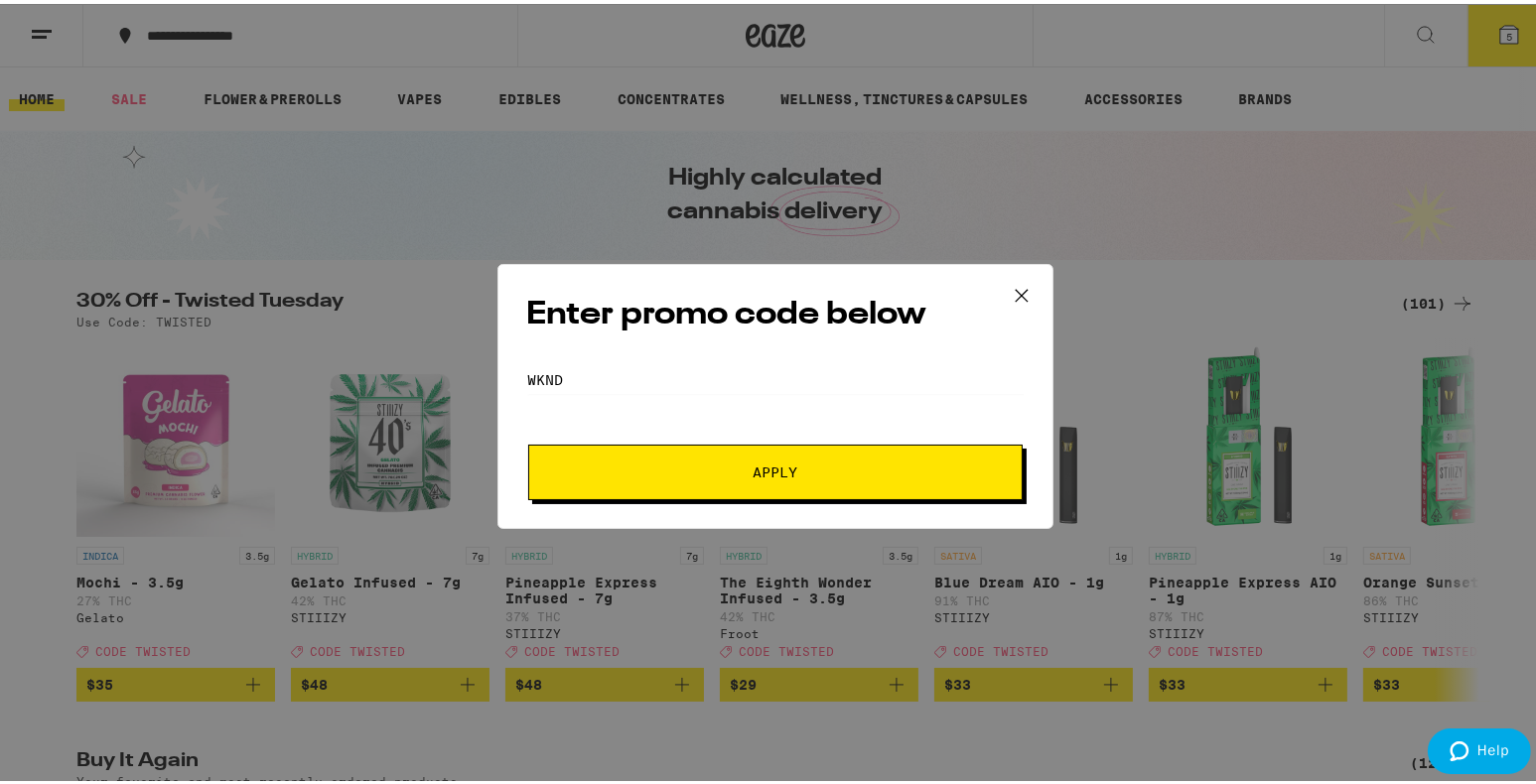 click on "Apply" at bounding box center (775, 468) 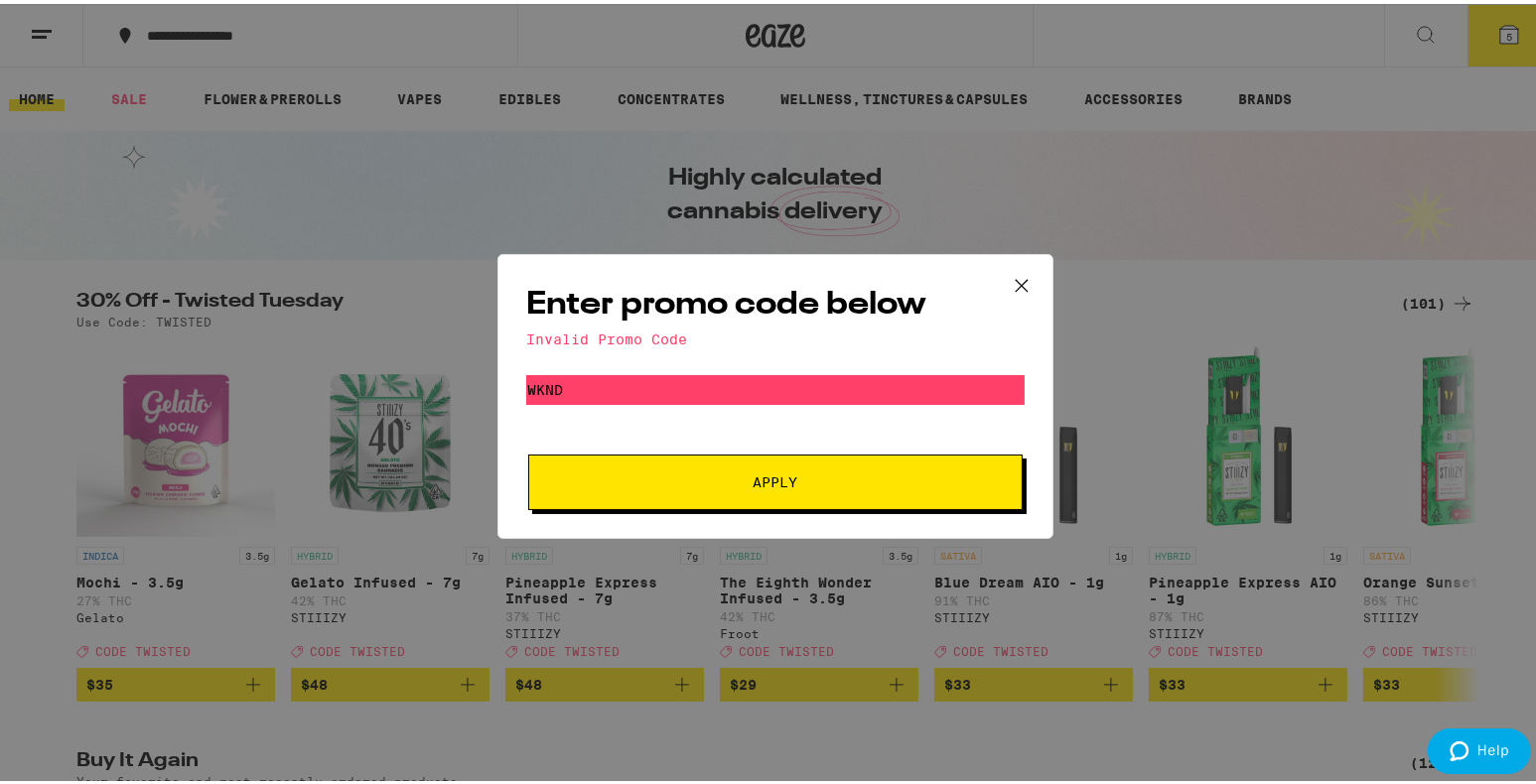 click 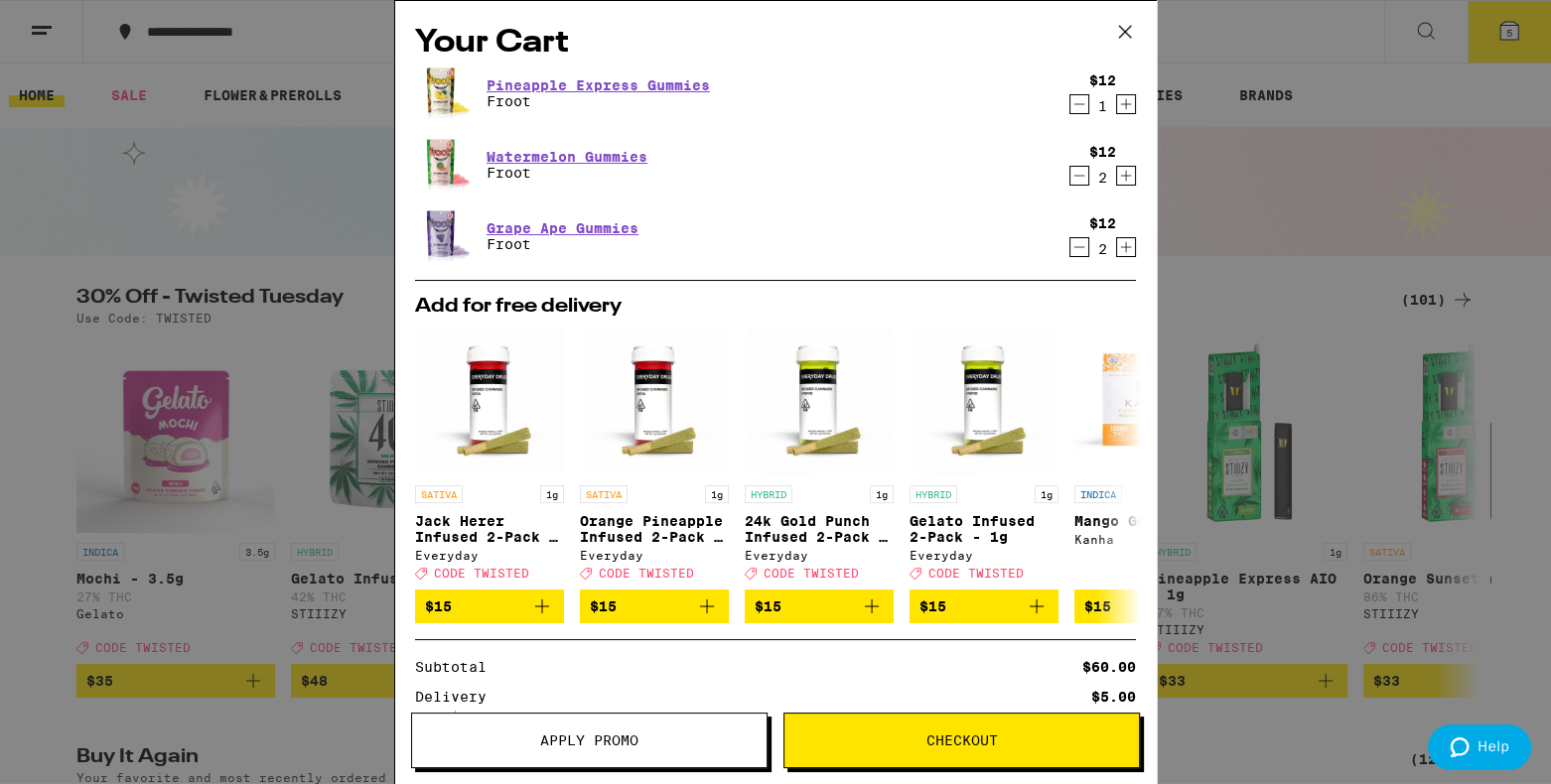 click on "Apply Promo" at bounding box center (589, 740) 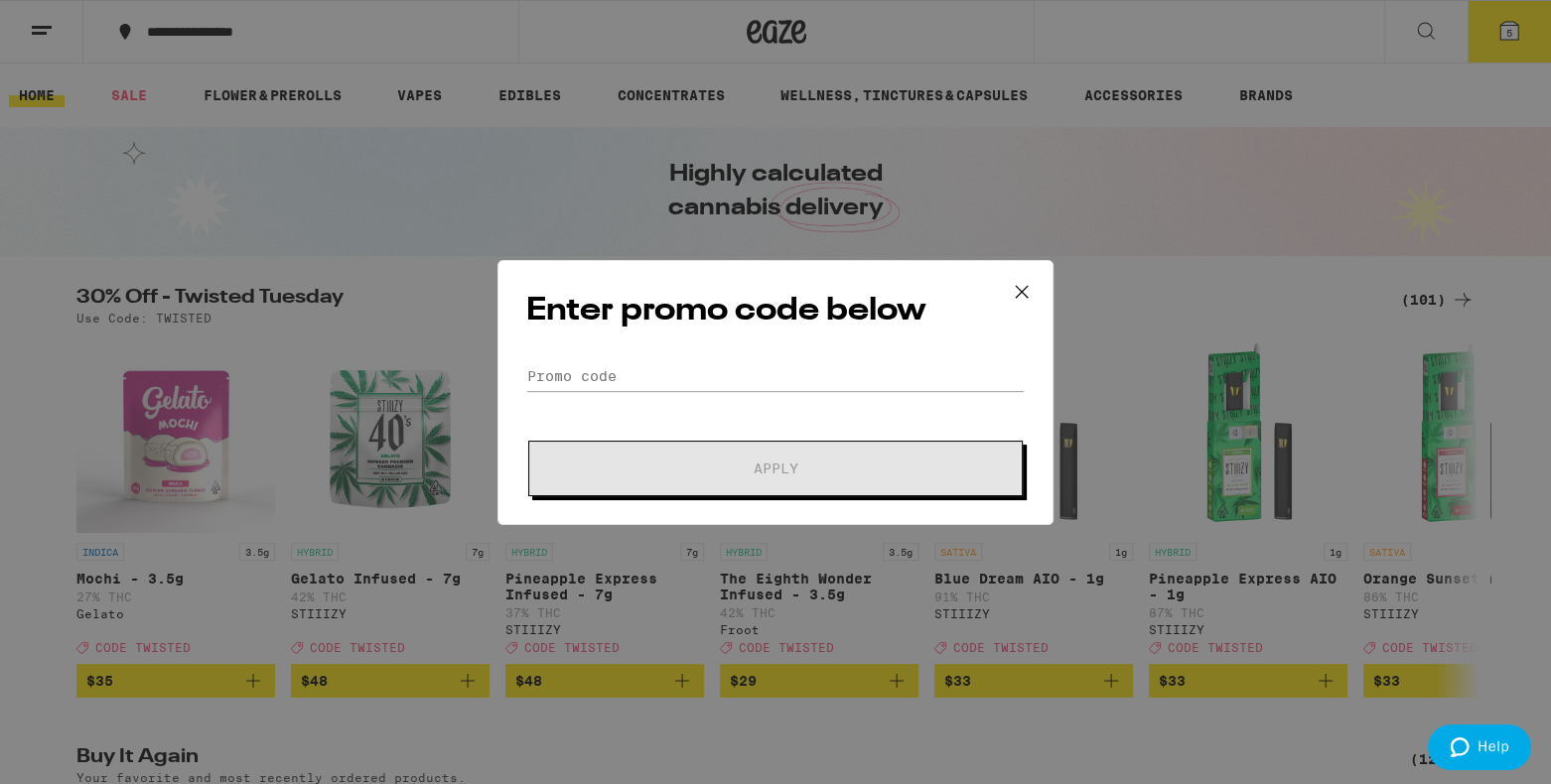 click on "Enter promo code below Promo Code Apply" at bounding box center (776, 392) 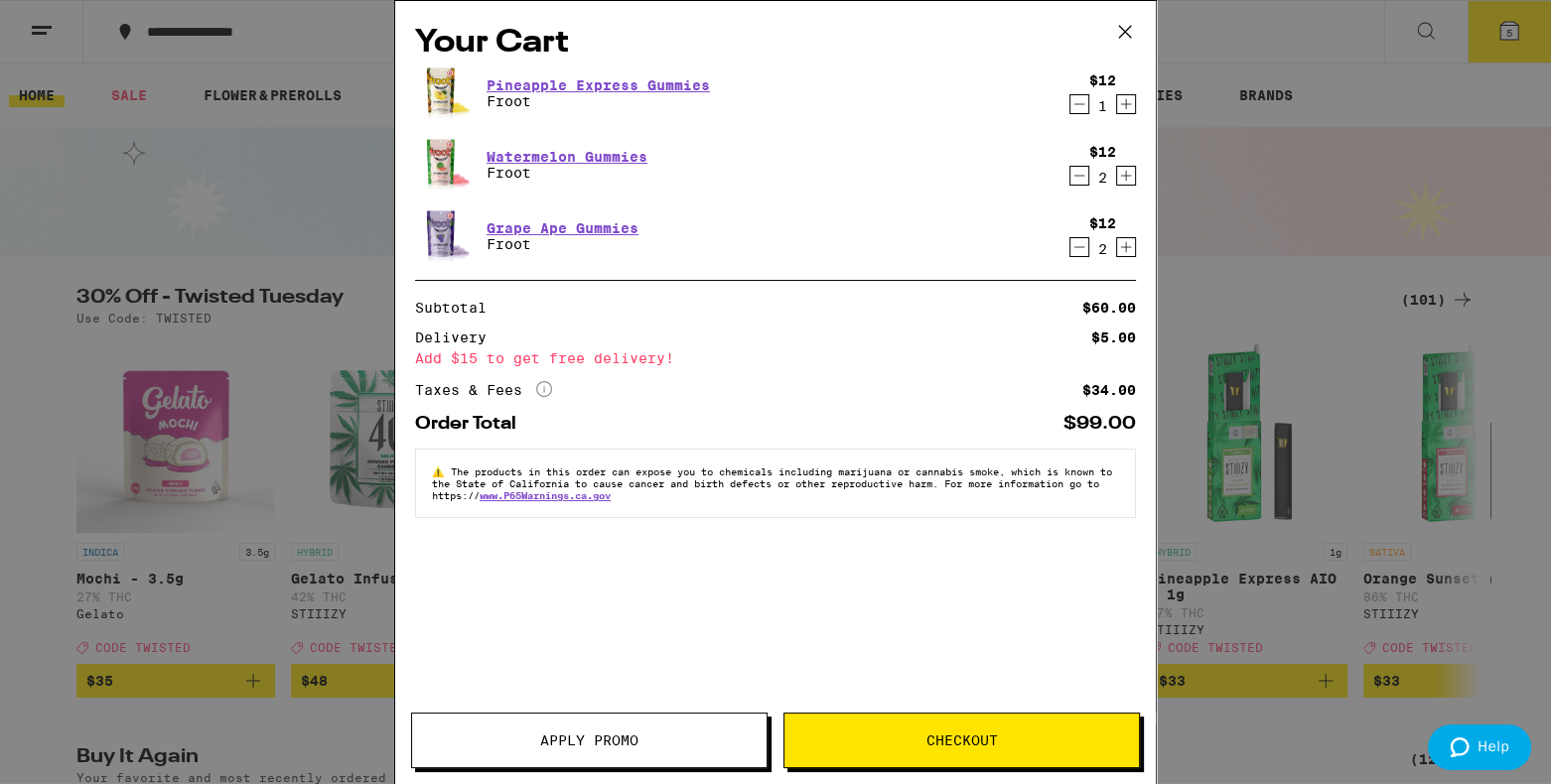 click on "Enter promo code below Promo Code Apply" at bounding box center [776, 392] 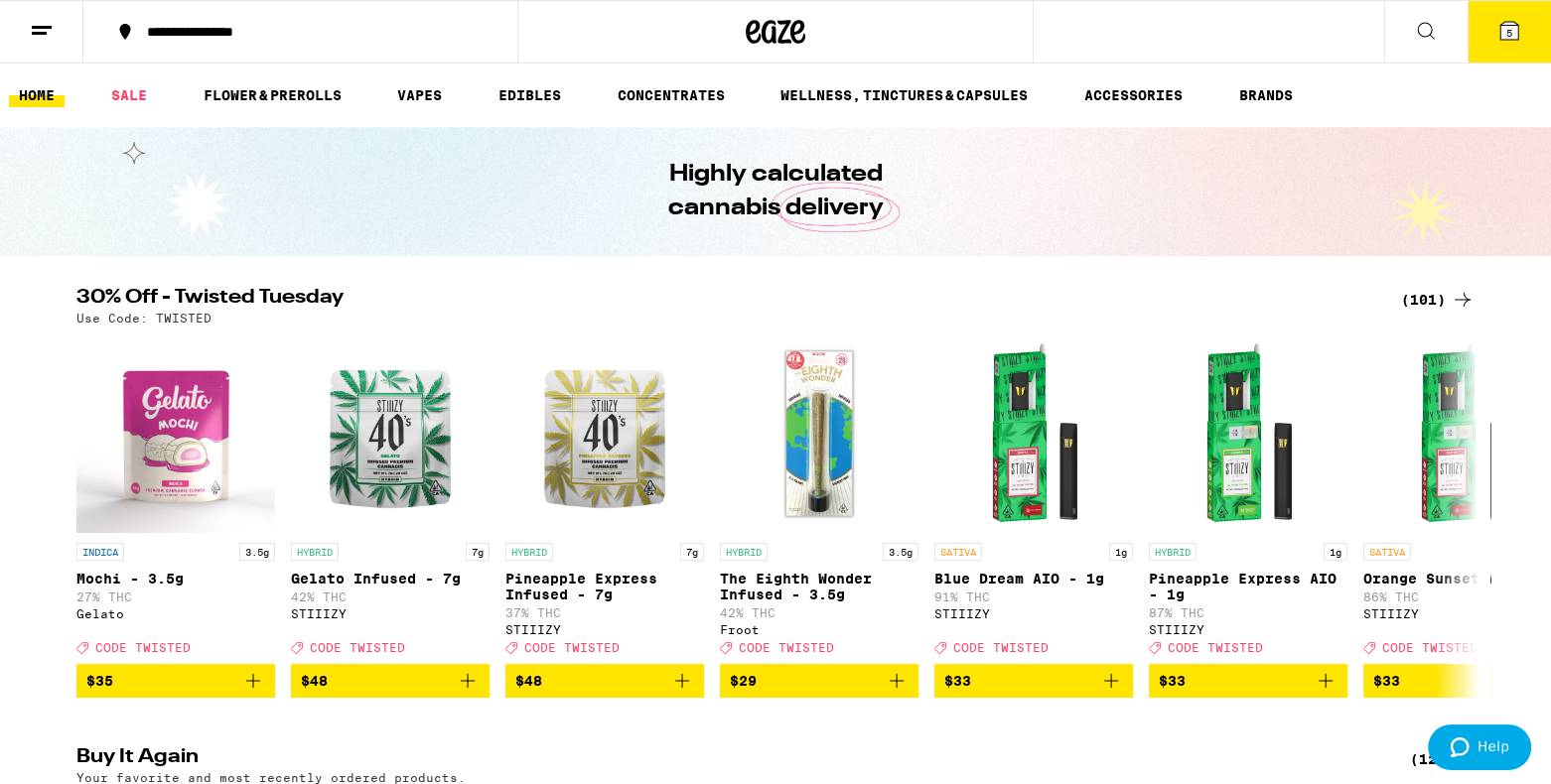 click on "Enter promo code below Promo Code Apply" at bounding box center (776, 392) 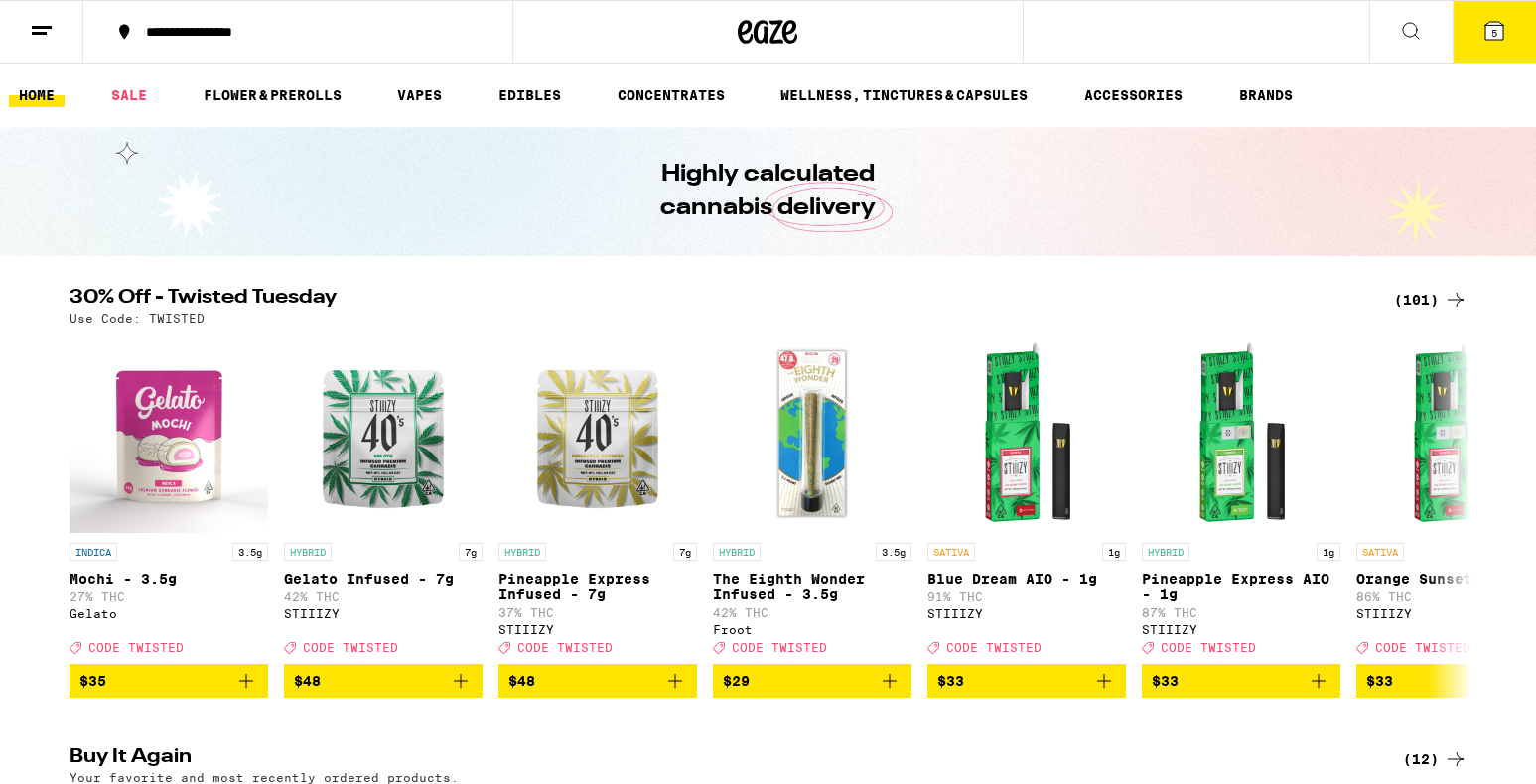 scroll, scrollTop: 0, scrollLeft: 0, axis: both 